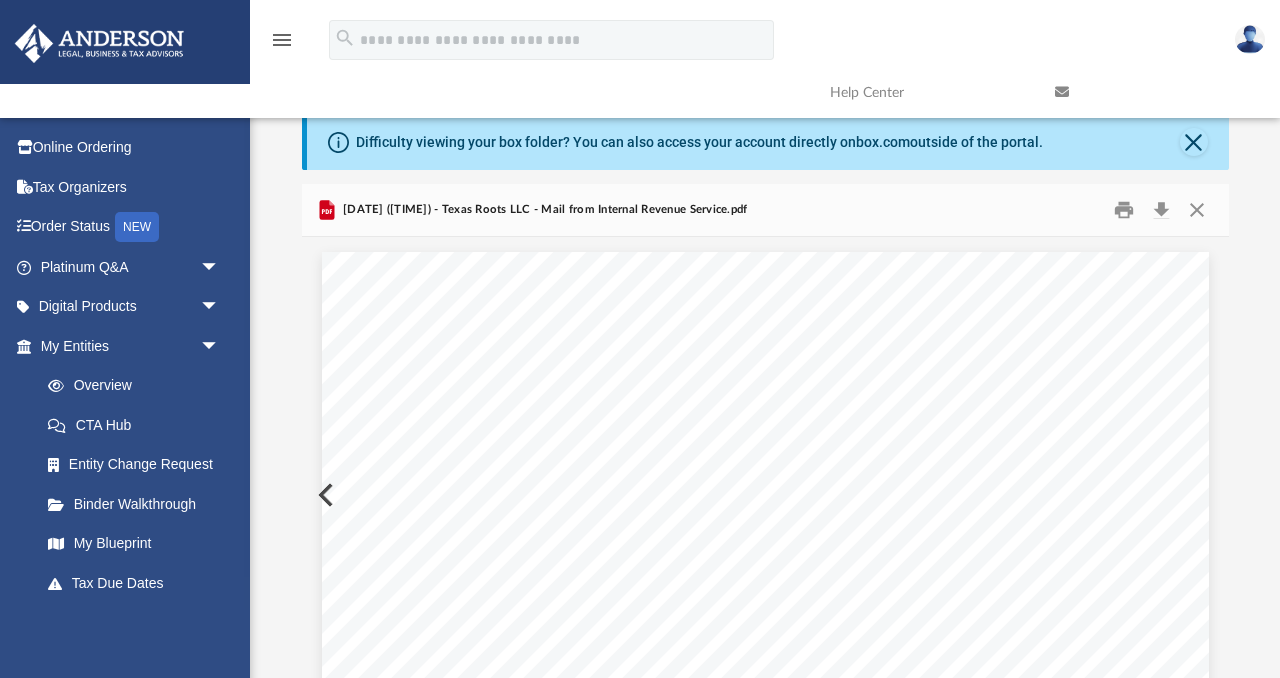 scroll, scrollTop: 154, scrollLeft: 0, axis: vertical 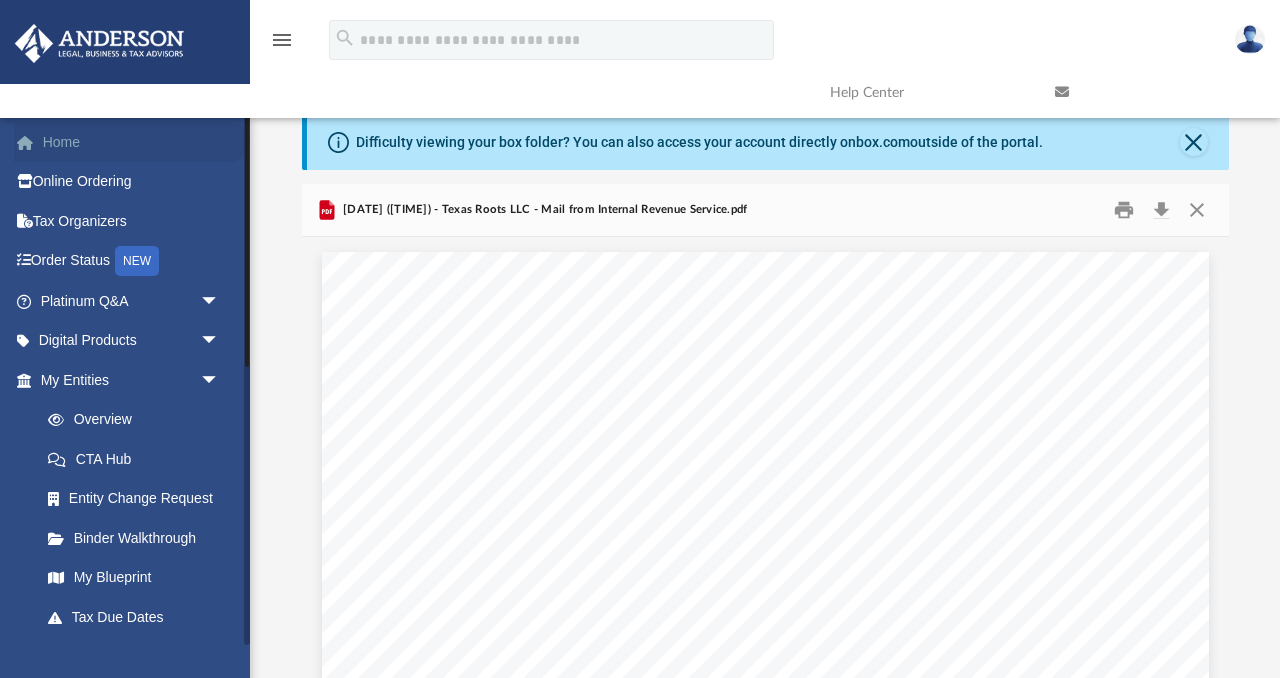 click on "Home" at bounding box center [132, 142] 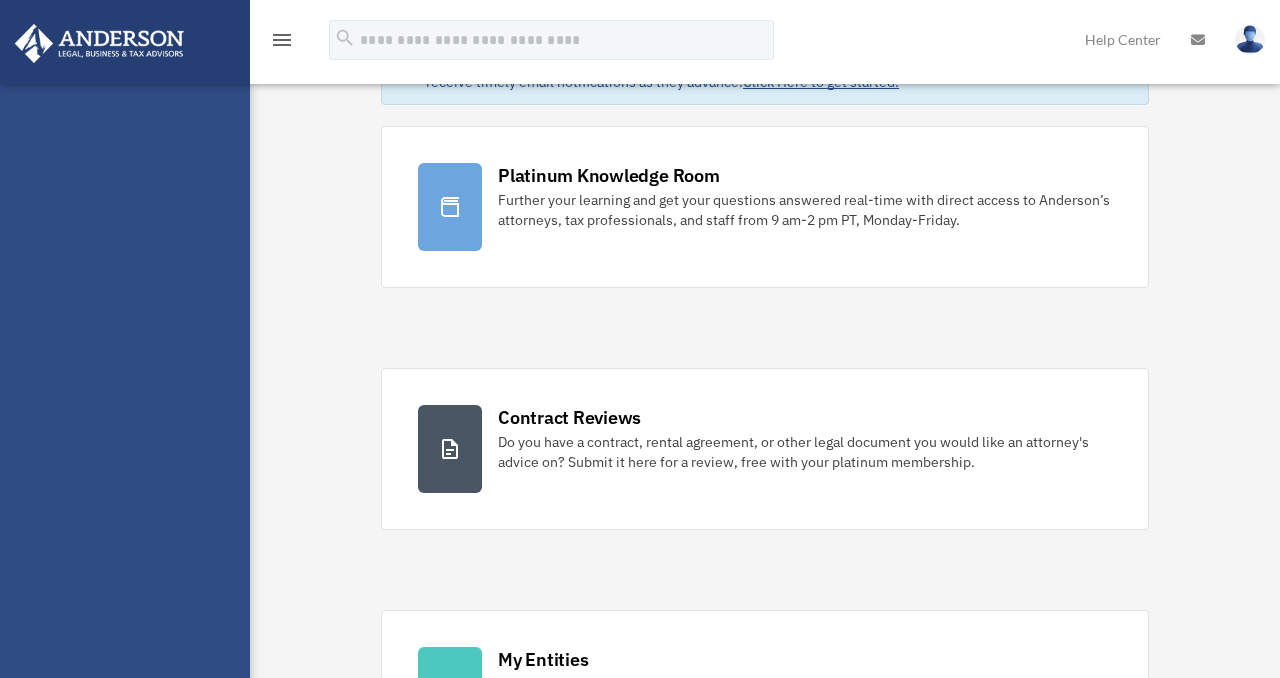 scroll, scrollTop: 102, scrollLeft: 0, axis: vertical 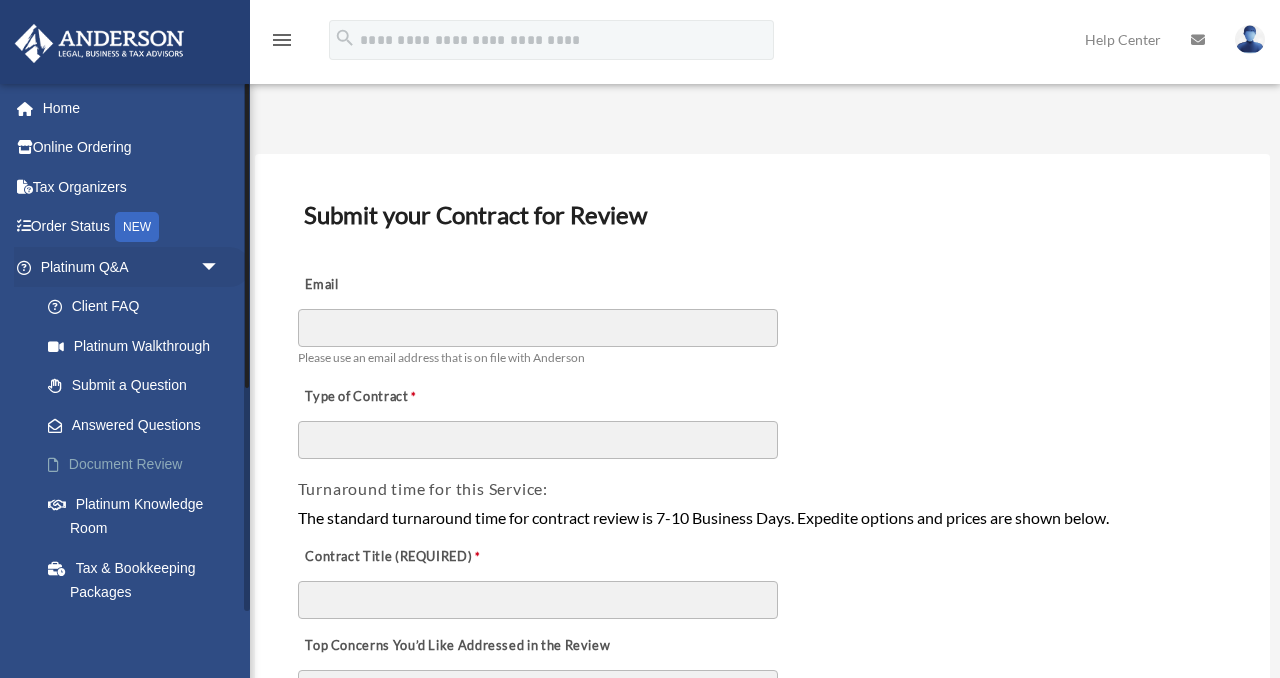 click on "Document Review" at bounding box center (139, 465) 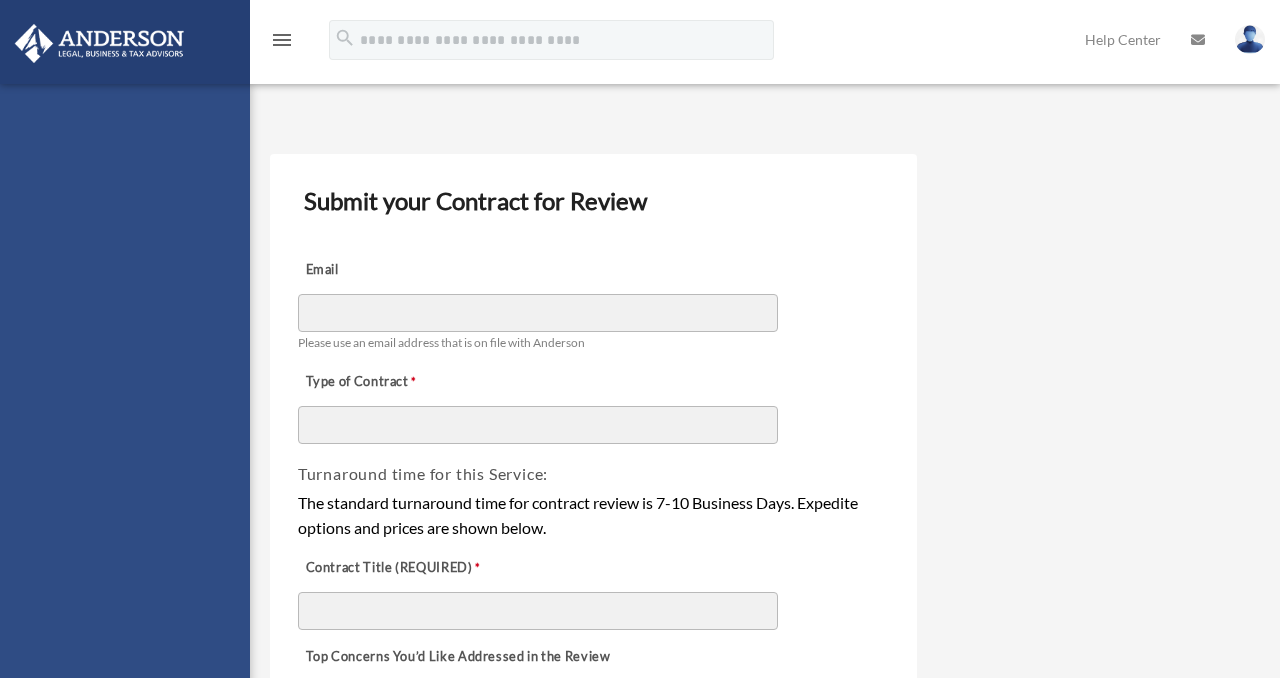 scroll, scrollTop: 0, scrollLeft: 0, axis: both 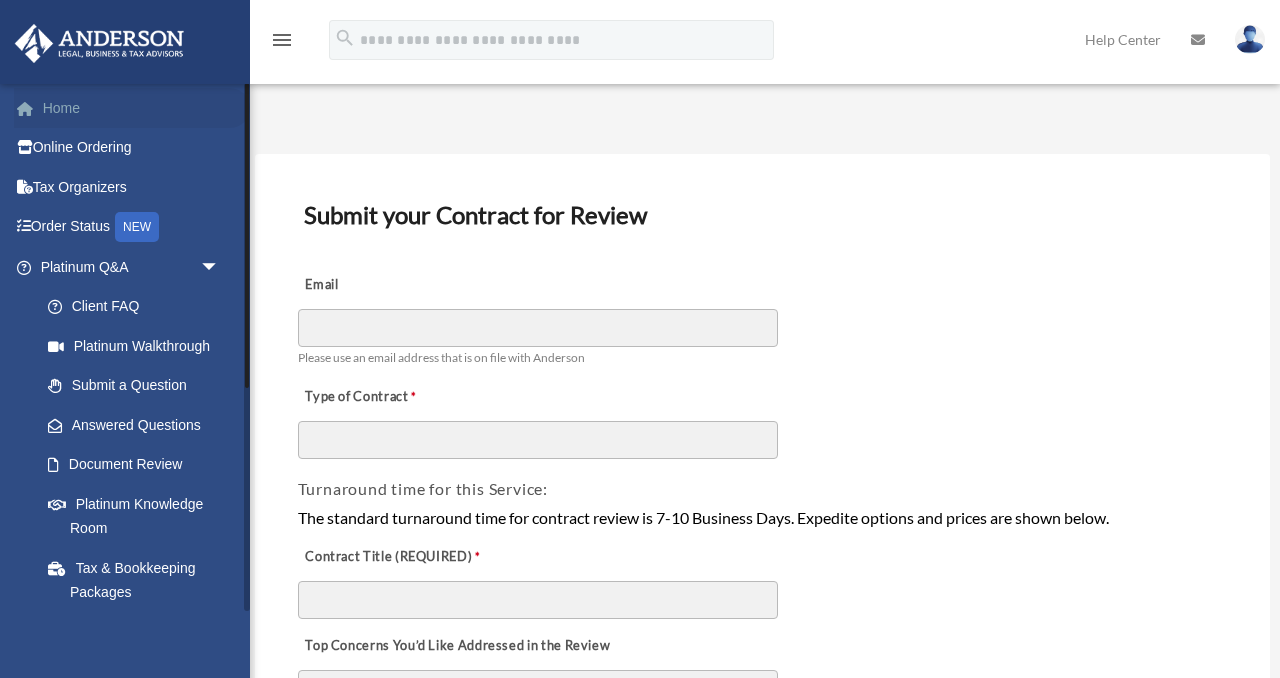 click on "Home" at bounding box center (132, 108) 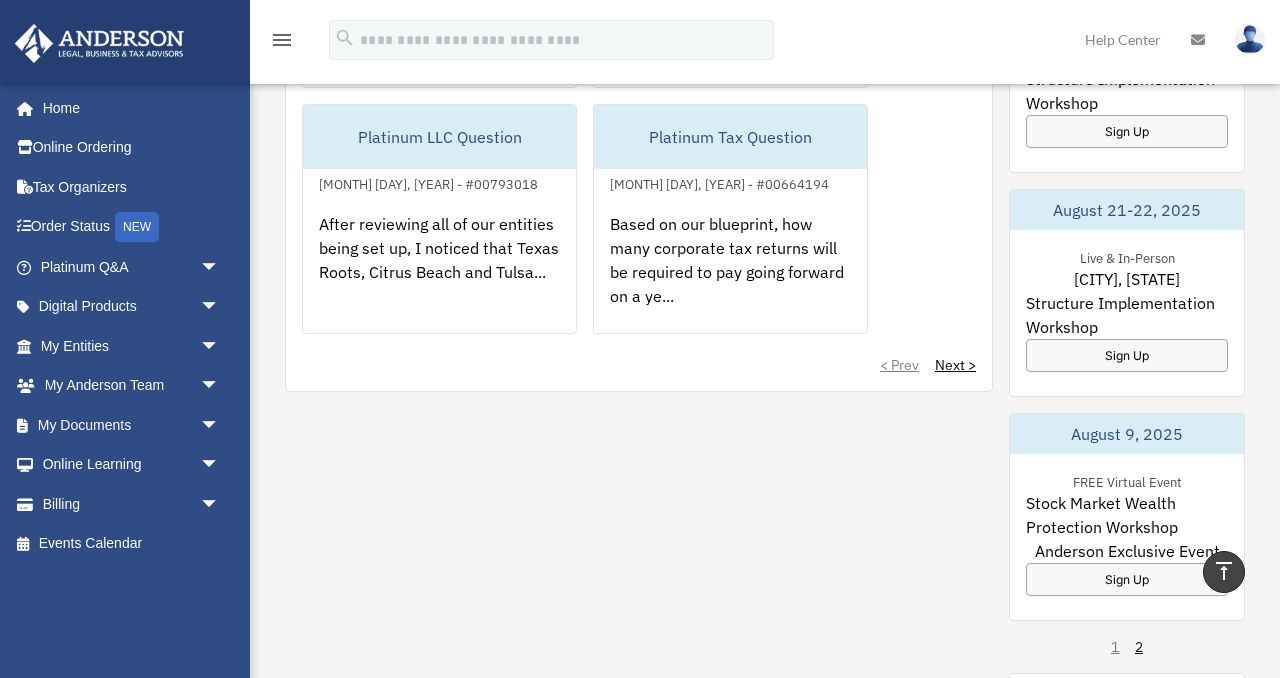 scroll, scrollTop: 1272, scrollLeft: 0, axis: vertical 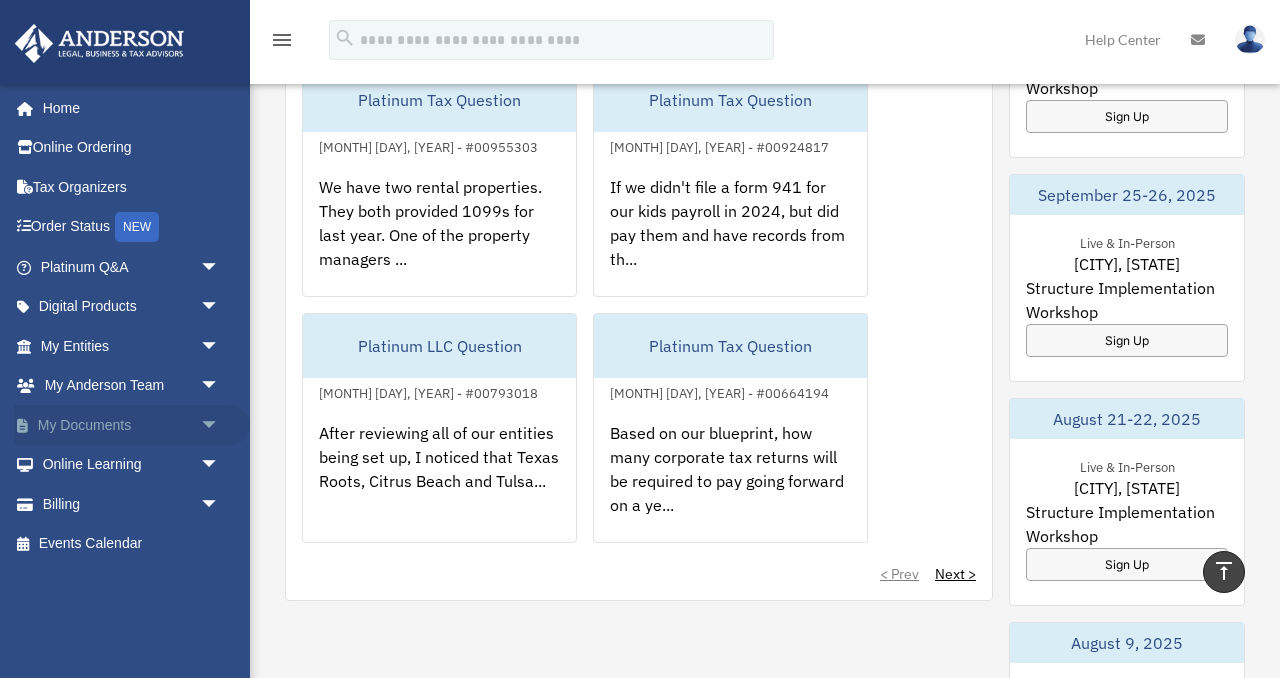 click on "My Documents arrow_drop_down" at bounding box center (132, 425) 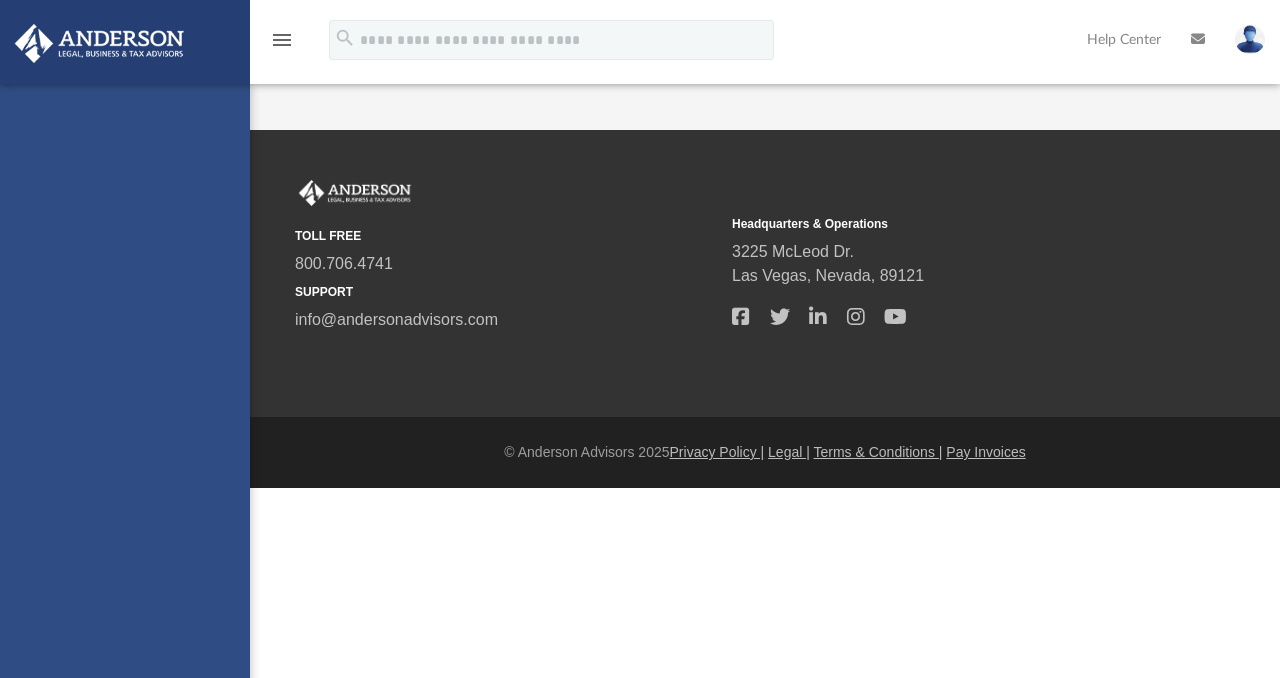 scroll, scrollTop: 0, scrollLeft: 0, axis: both 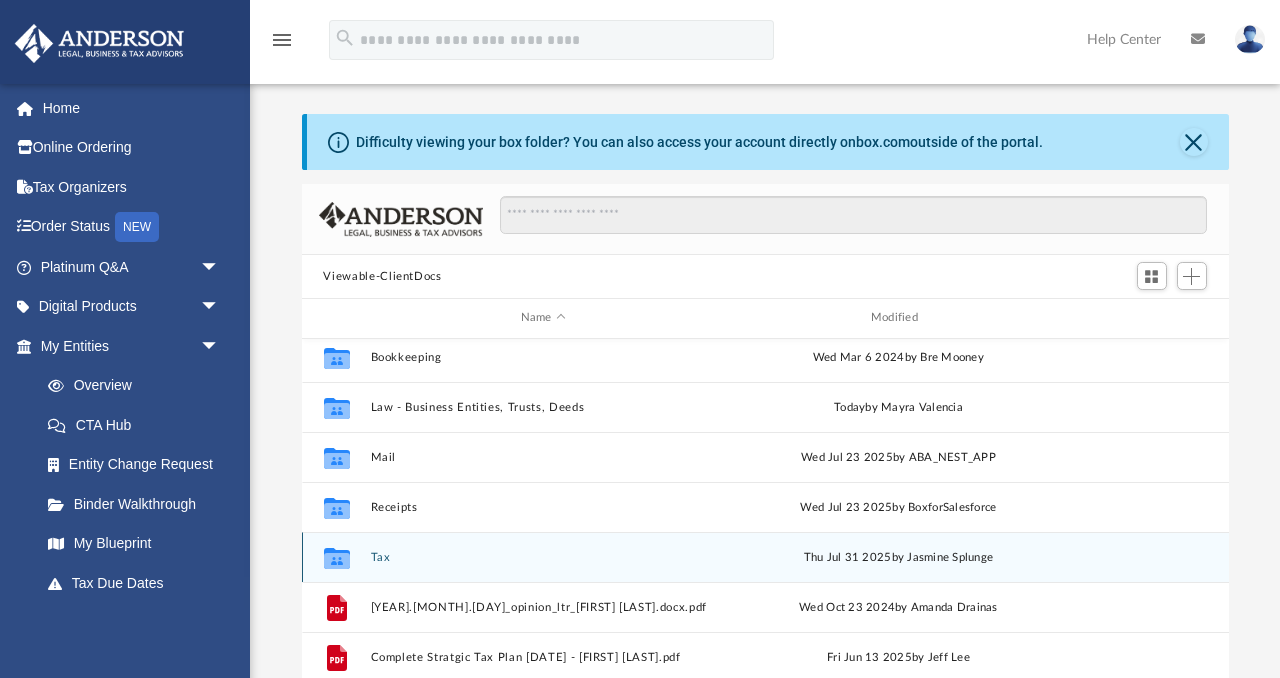 click on "Collaborated Folder Tax Thu Jul 31 2025  by [FIRST] [LAST]" at bounding box center (765, 557) 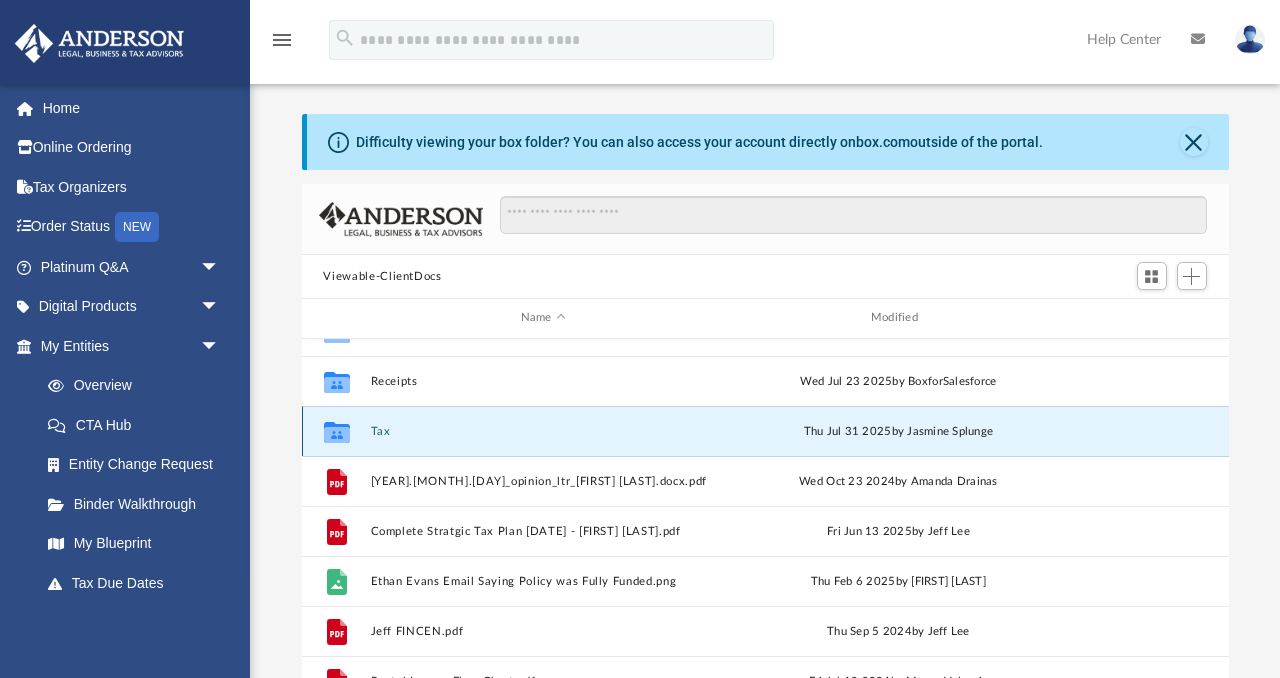 scroll, scrollTop: 185, scrollLeft: 0, axis: vertical 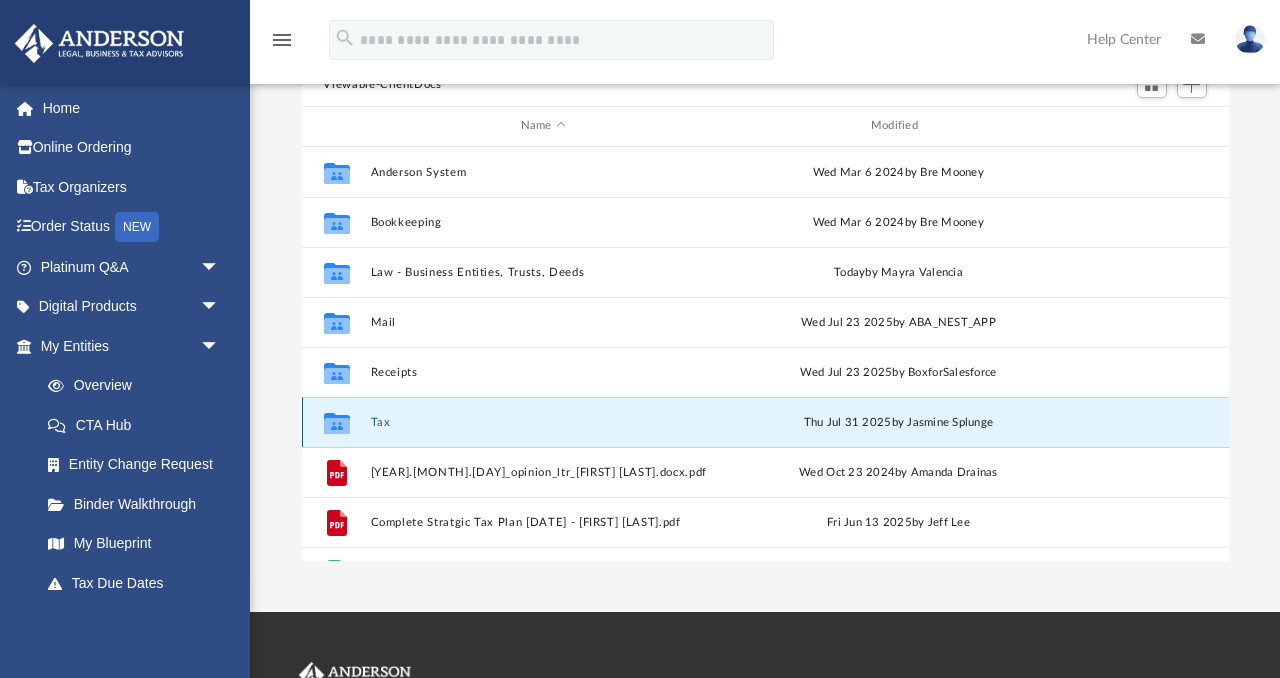 click on "Tax" at bounding box center (543, 422) 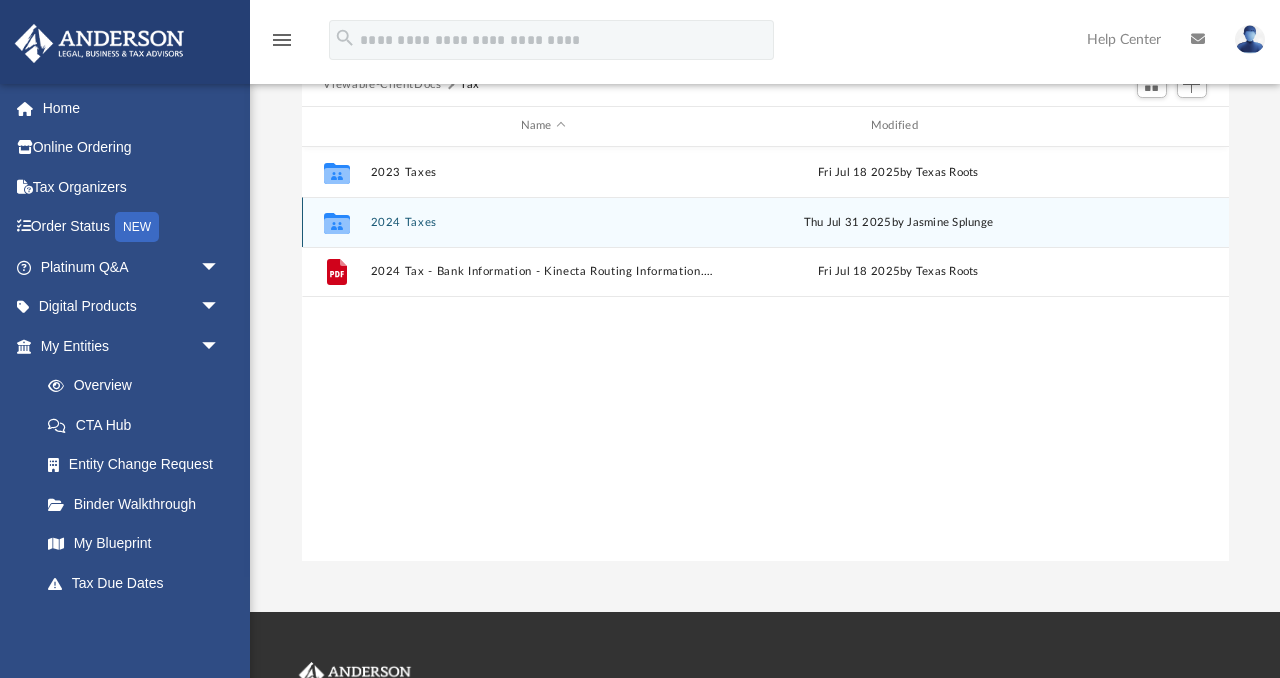 click on "Collaborated Folder 2024 Taxes Thu Jul 31 2025  by Jasmine Splunge" at bounding box center (765, 222) 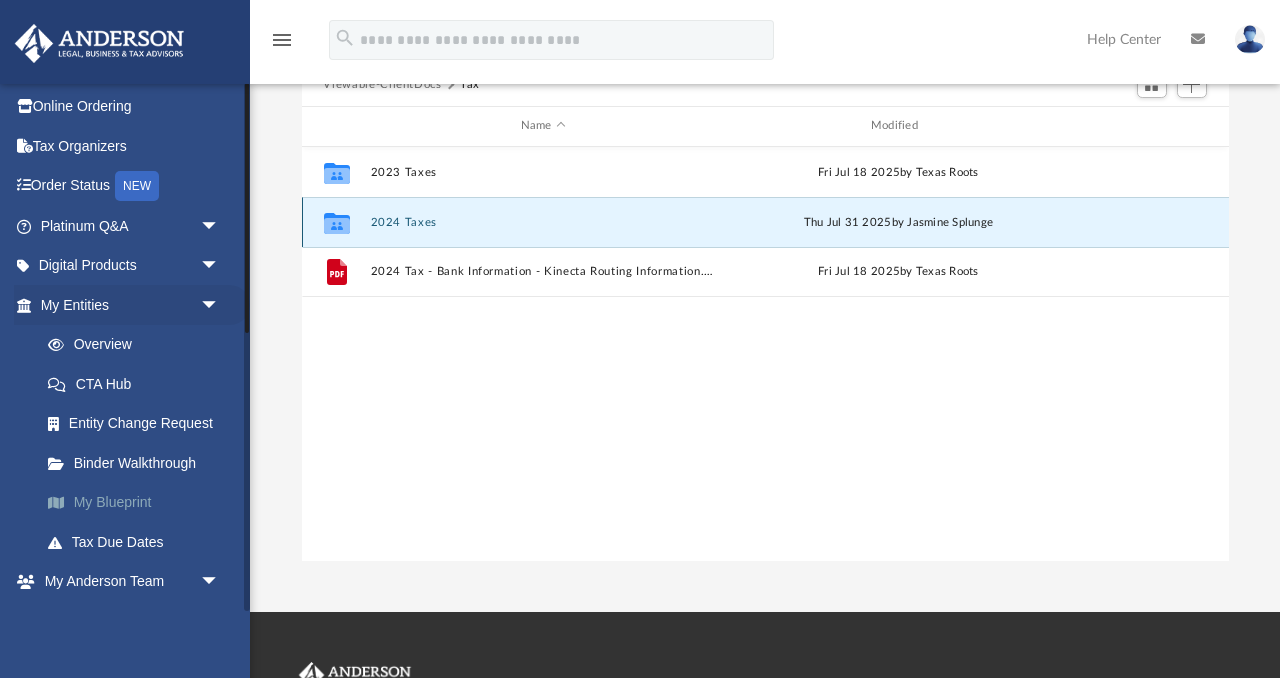 scroll, scrollTop: 0, scrollLeft: 0, axis: both 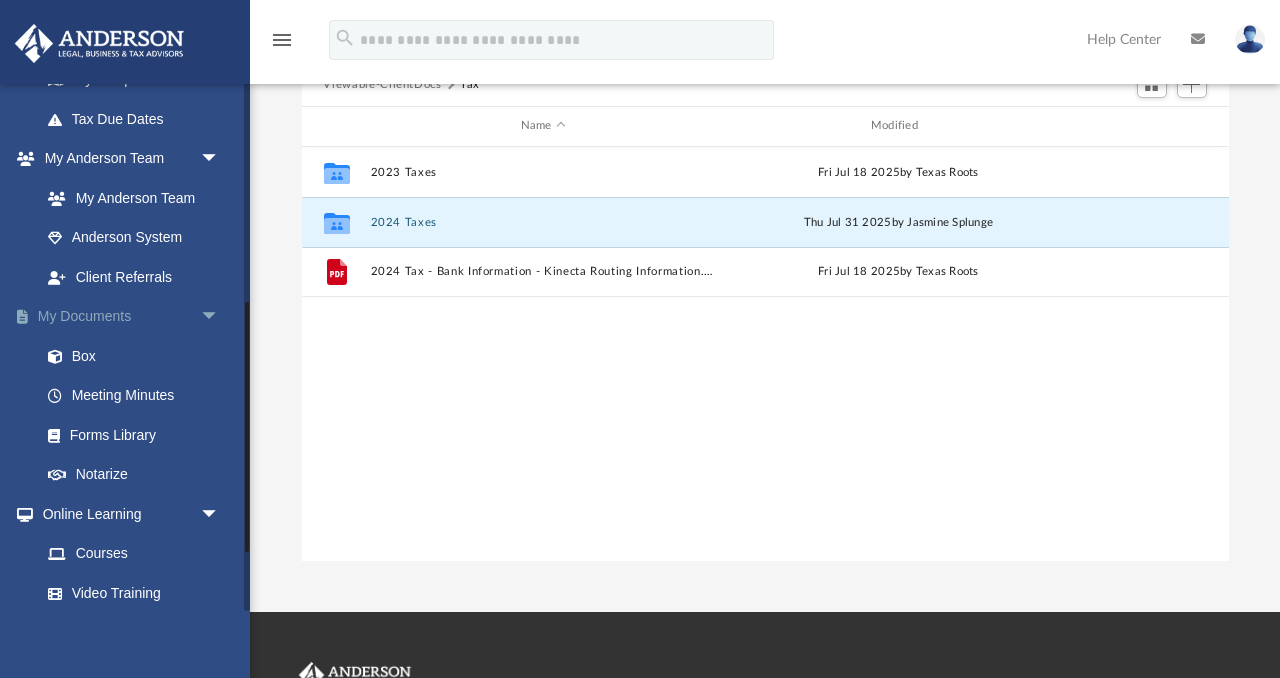 click on "My Documents arrow_drop_down" at bounding box center [132, 317] 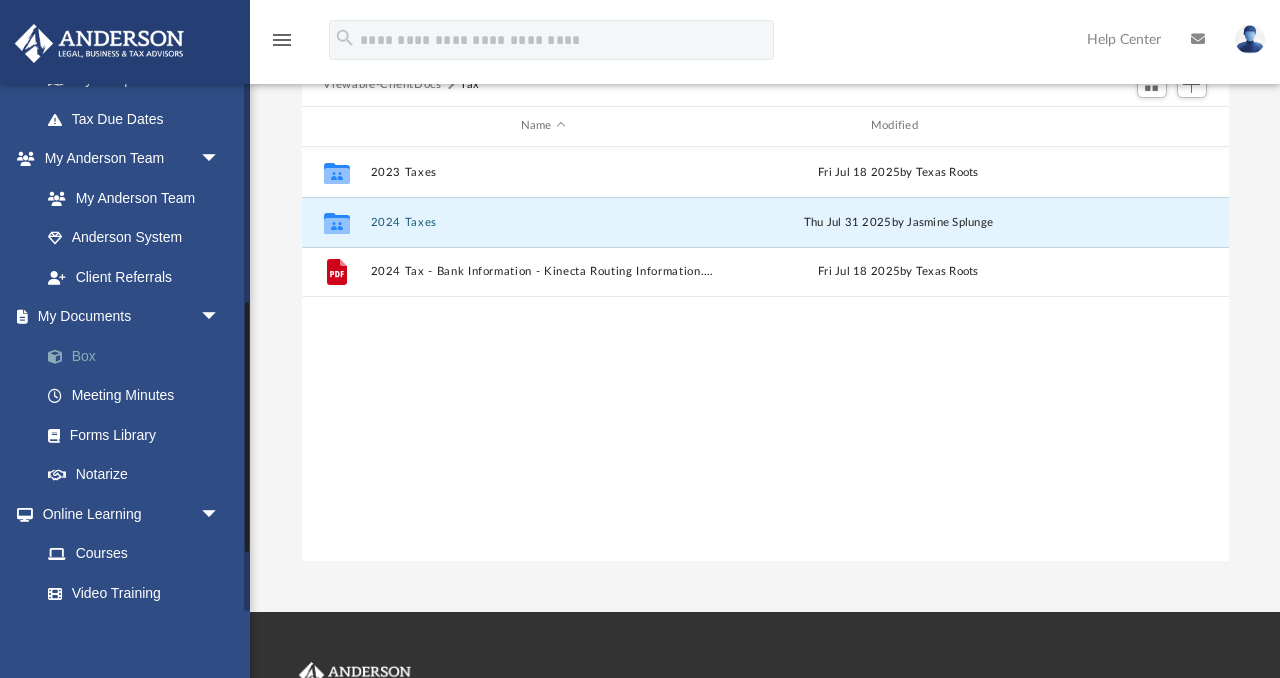 click on "Box" at bounding box center (139, 356) 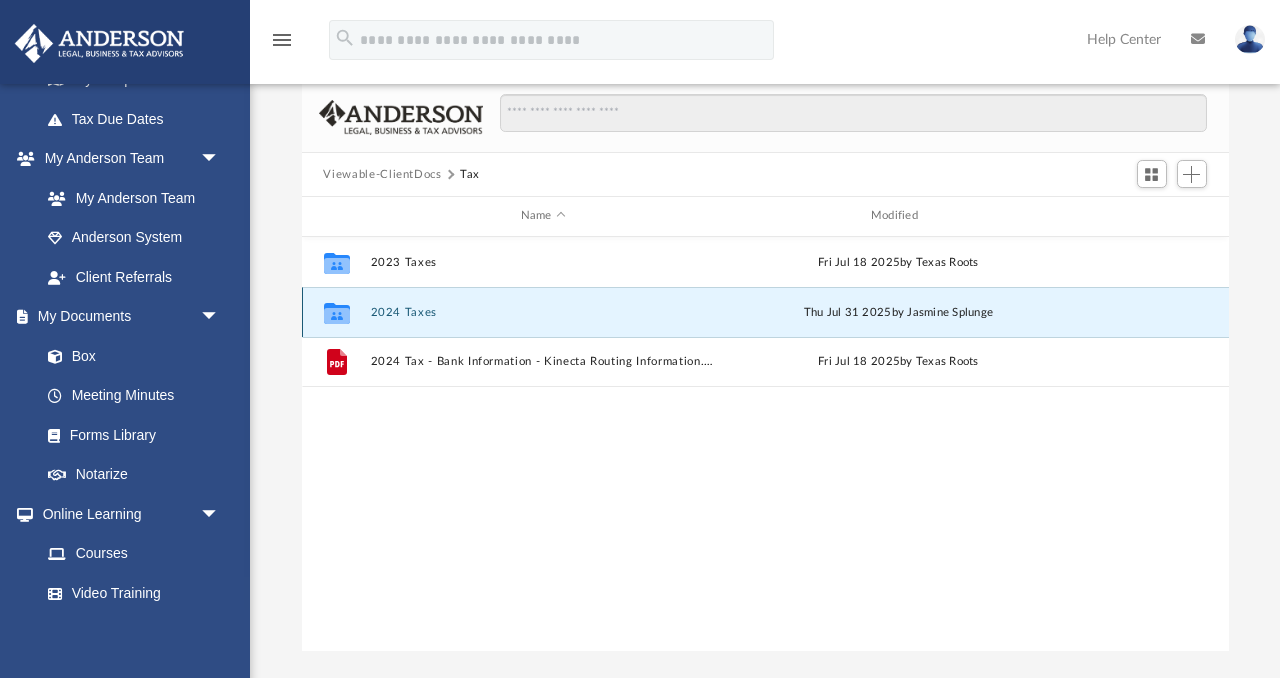scroll, scrollTop: 0, scrollLeft: 0, axis: both 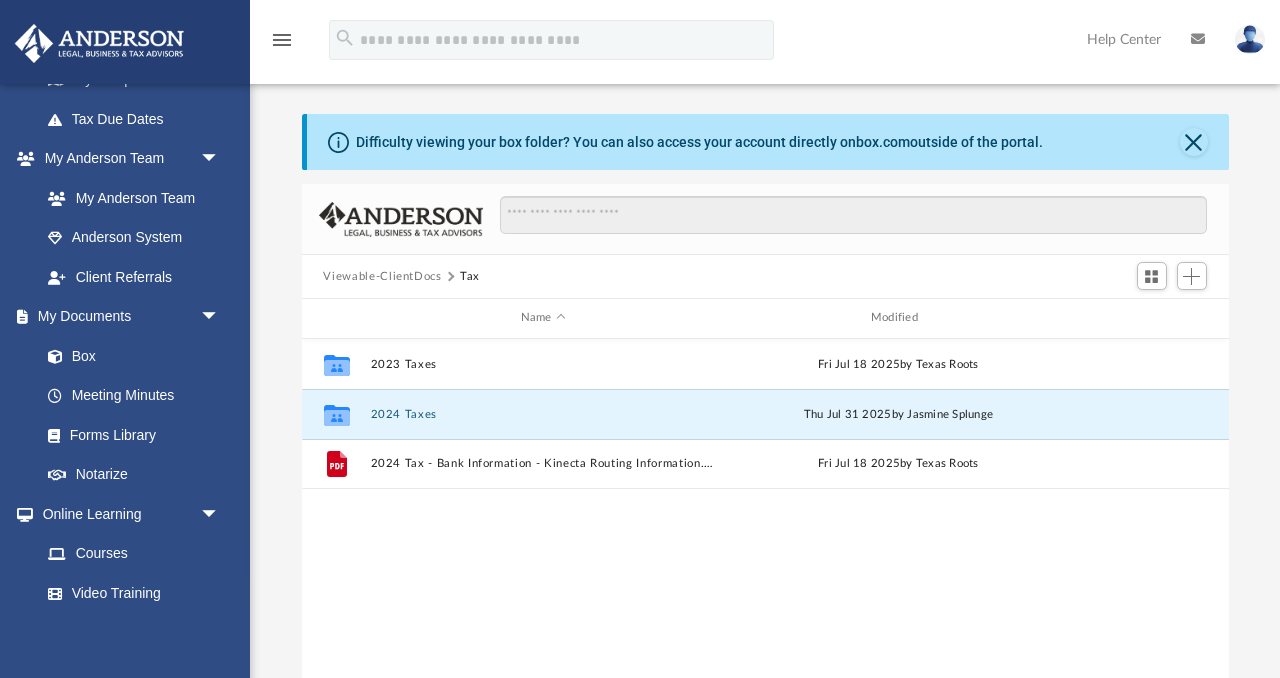 click on "Tax" at bounding box center (470, 277) 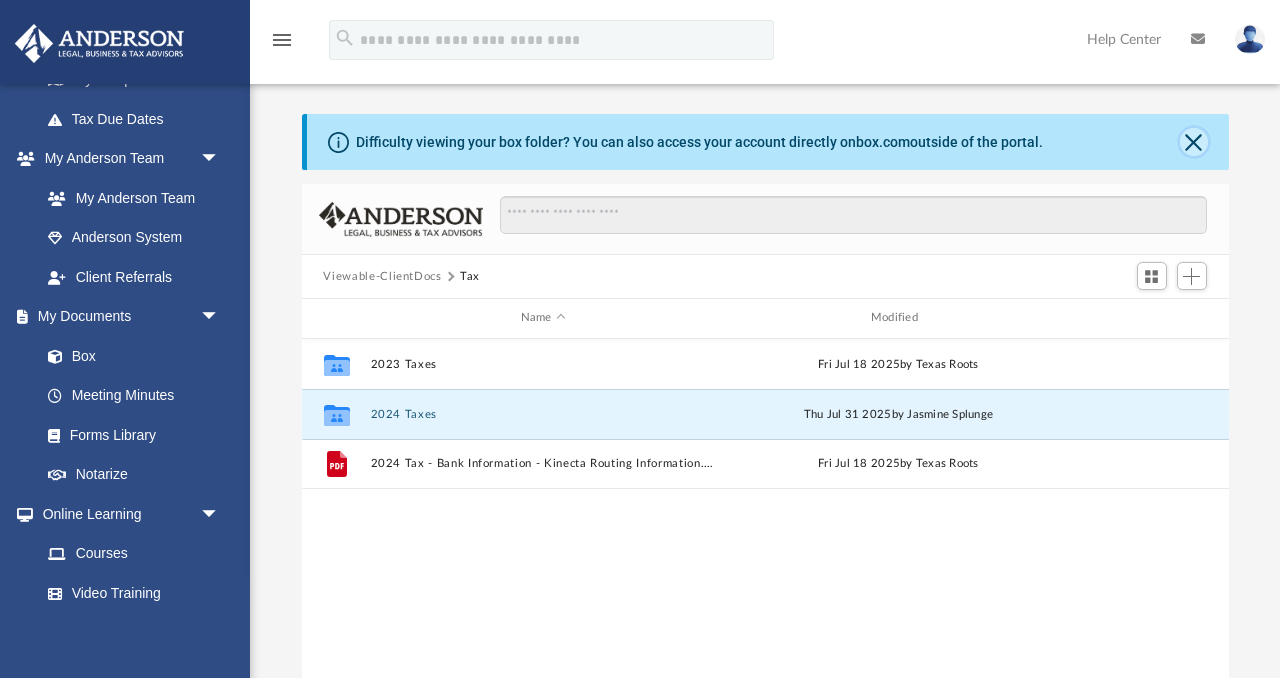 click 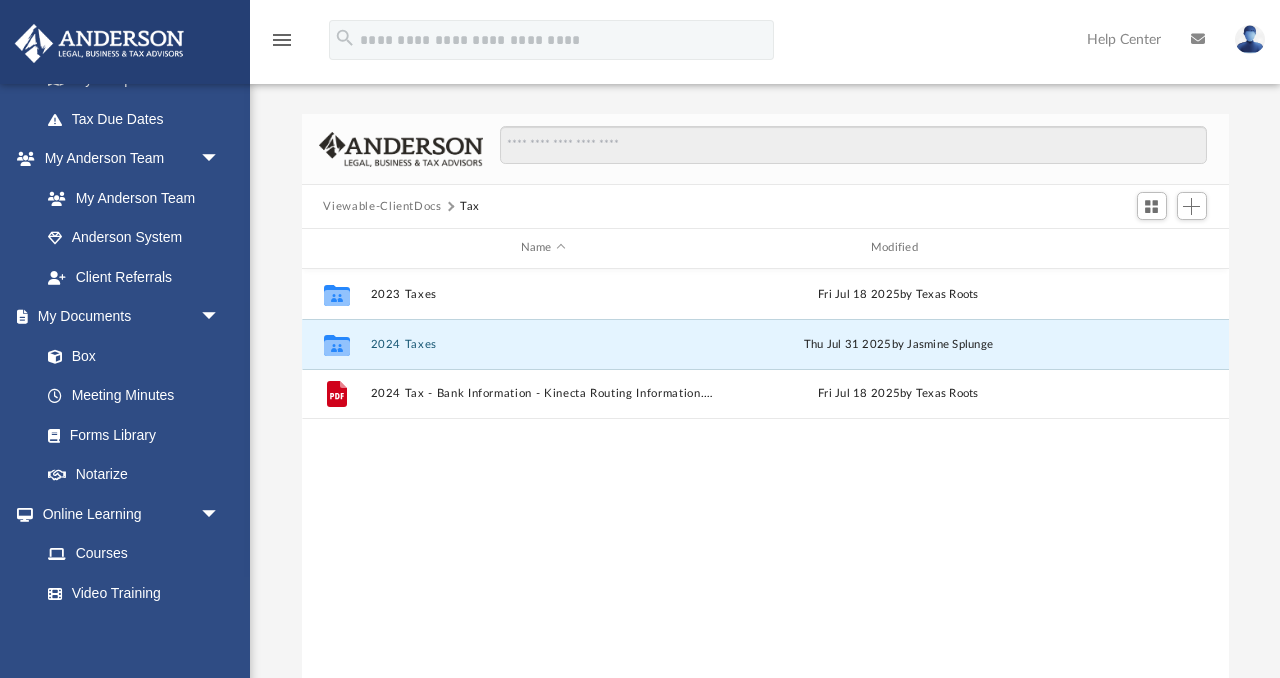 click on "Viewable-ClientDocs" at bounding box center [382, 207] 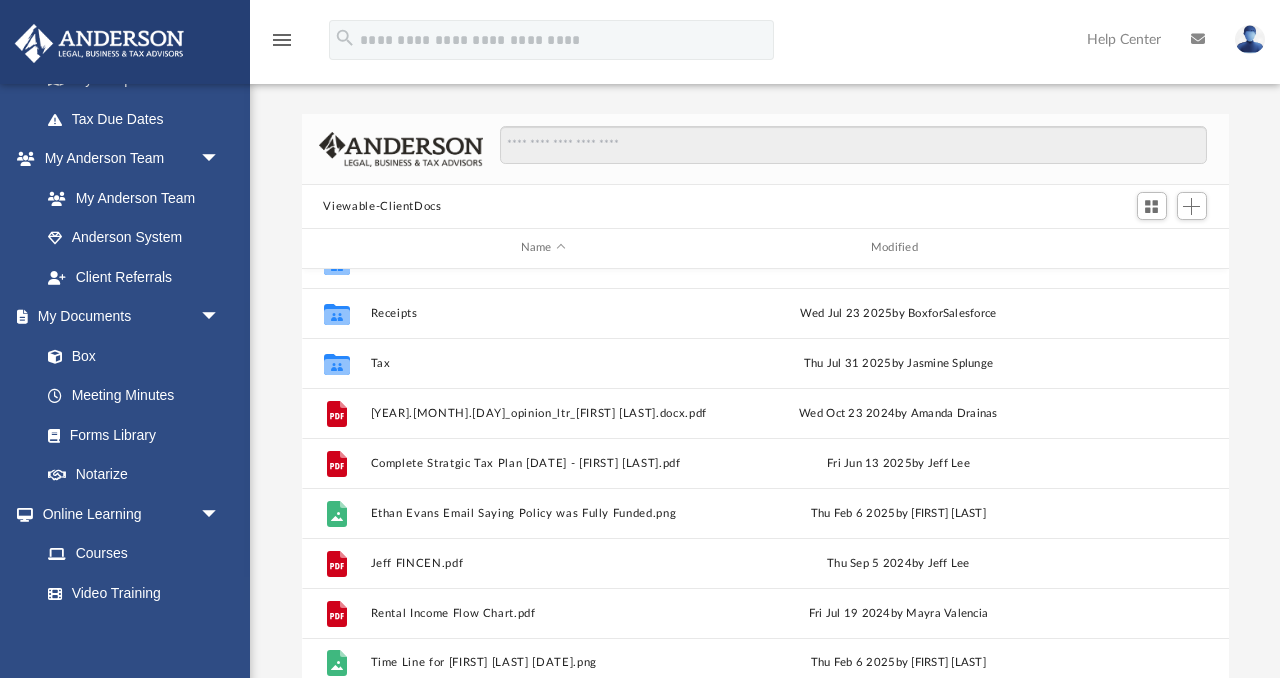 scroll, scrollTop: 185, scrollLeft: 0, axis: vertical 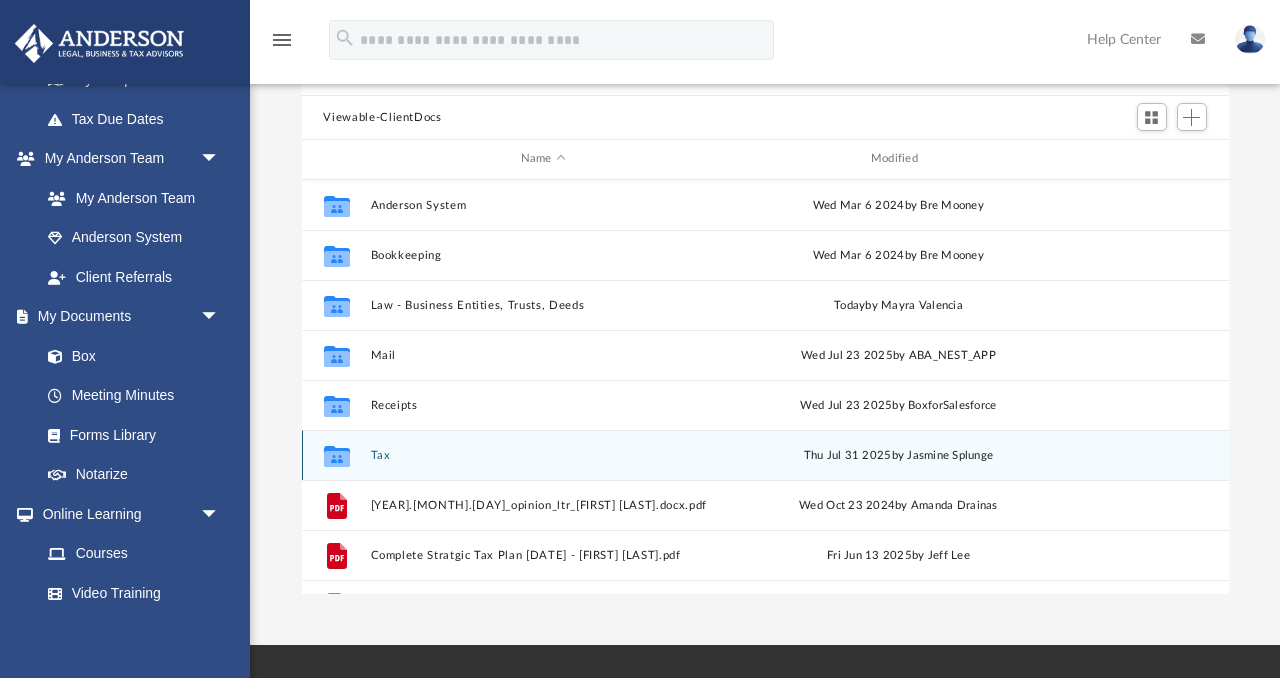 click on "Thu Jul 31 2025  by Jasmine Splunge" at bounding box center (898, 455) 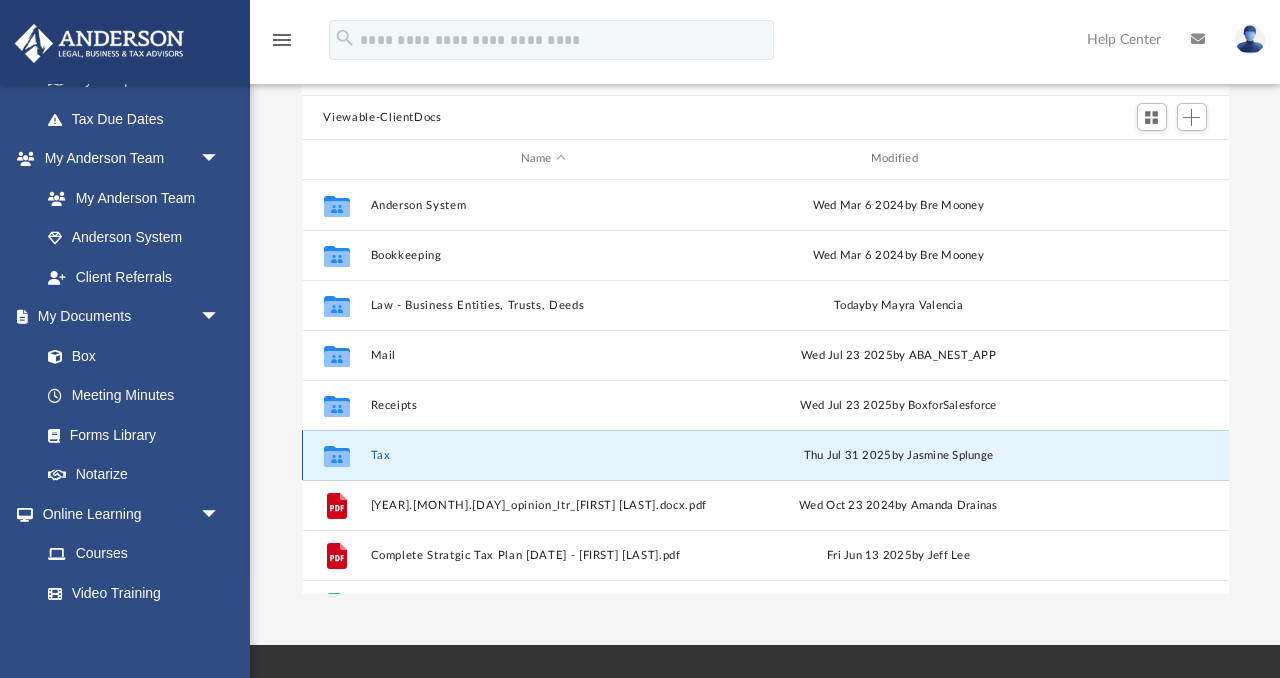 click 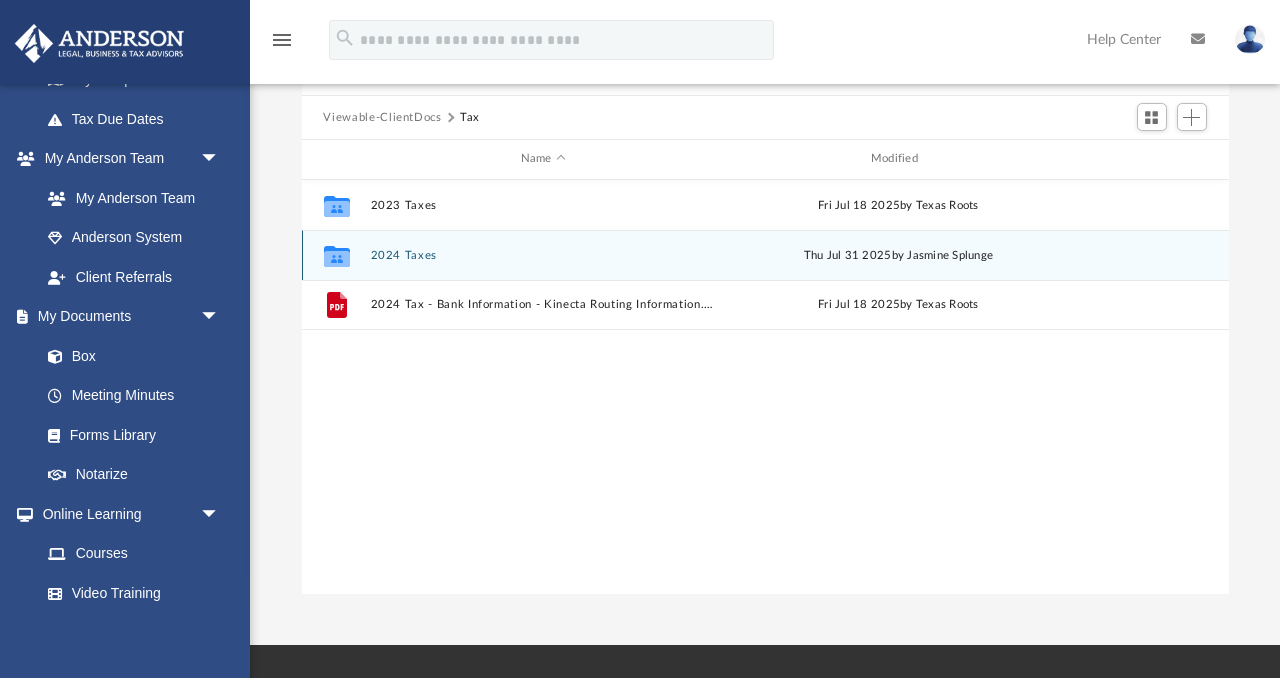 click on "Thu Jul 31 2025  by Jasmine Splunge" at bounding box center (898, 255) 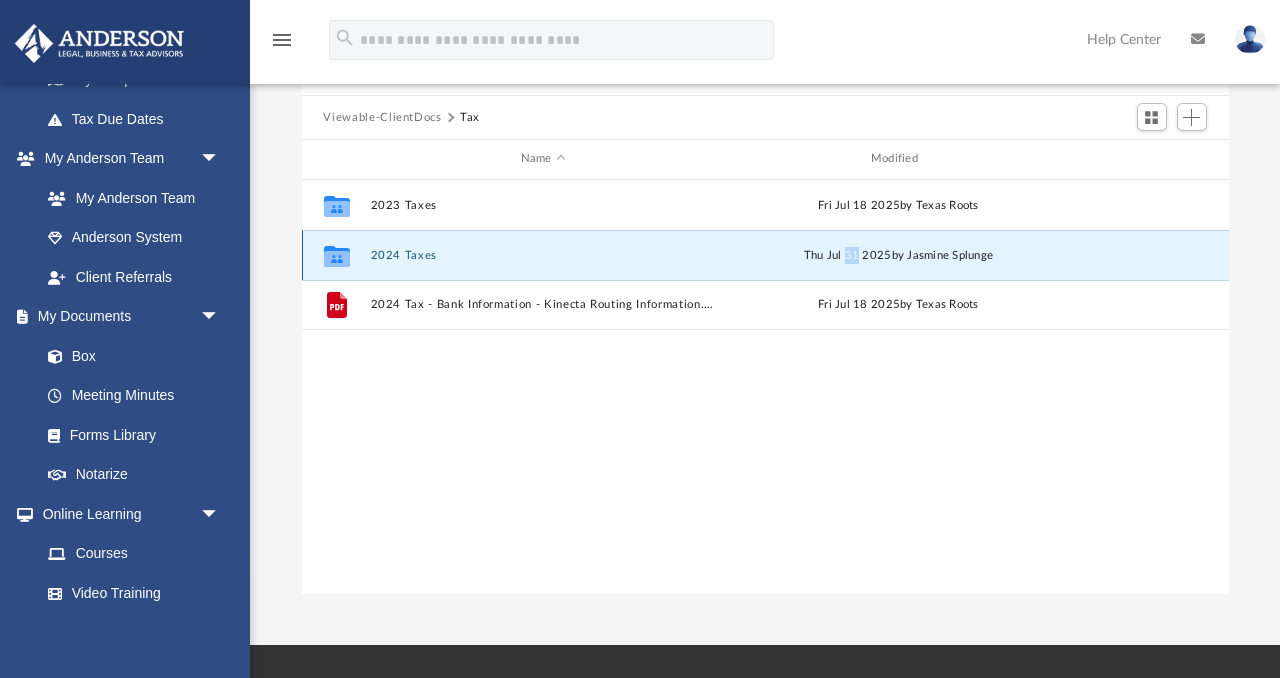 click on "Thu Jul 31 2025  by Jasmine Splunge" at bounding box center (898, 255) 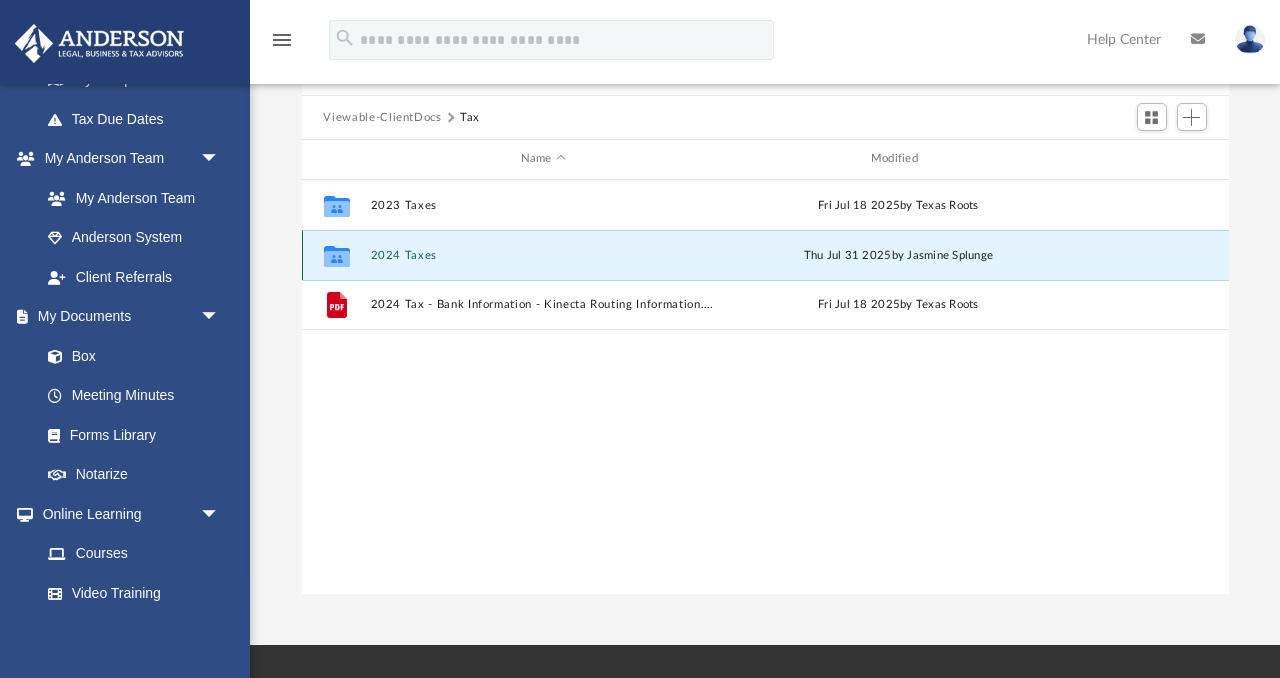 click 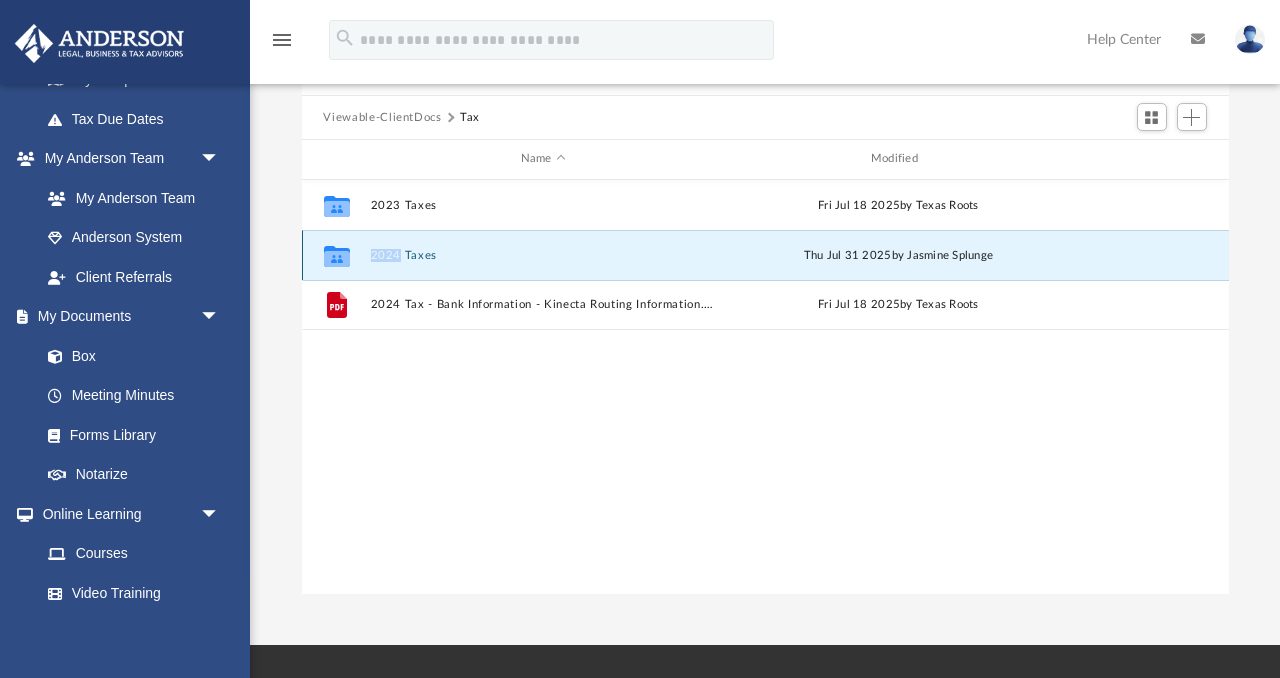 click on "Collaborated Folder 2024 Taxes Thu Jul 31 2025  by Jasmine Splunge" at bounding box center (765, 255) 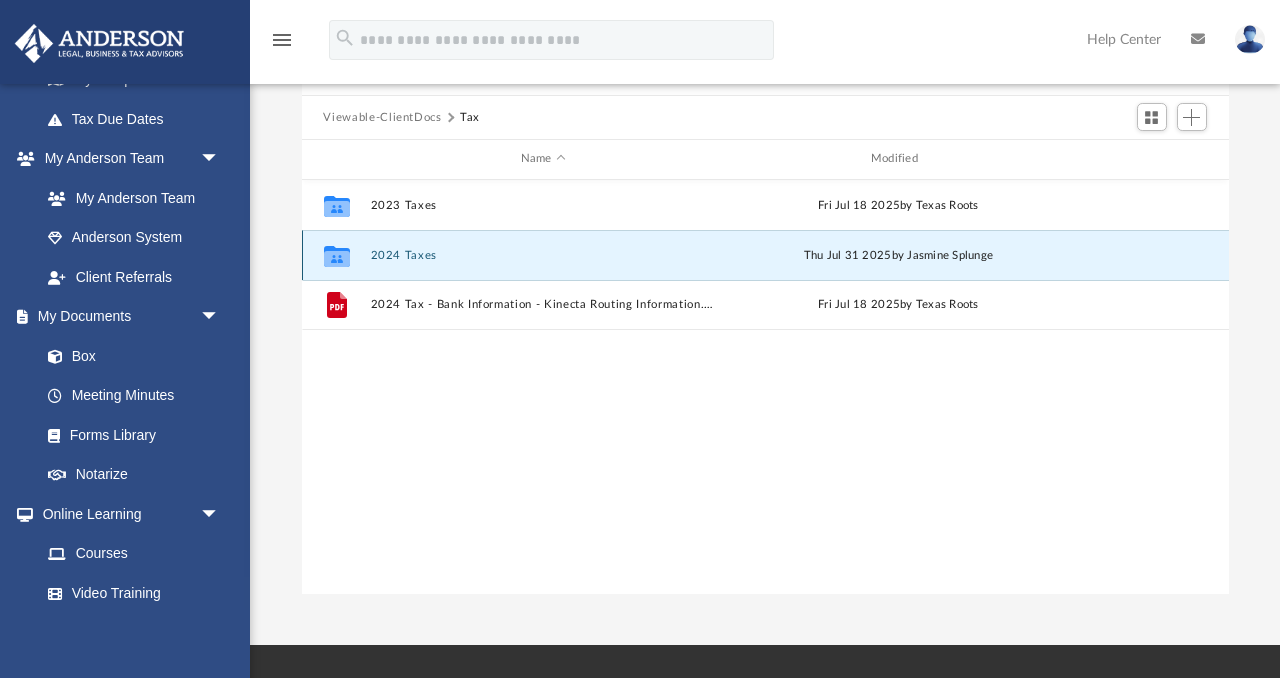 click 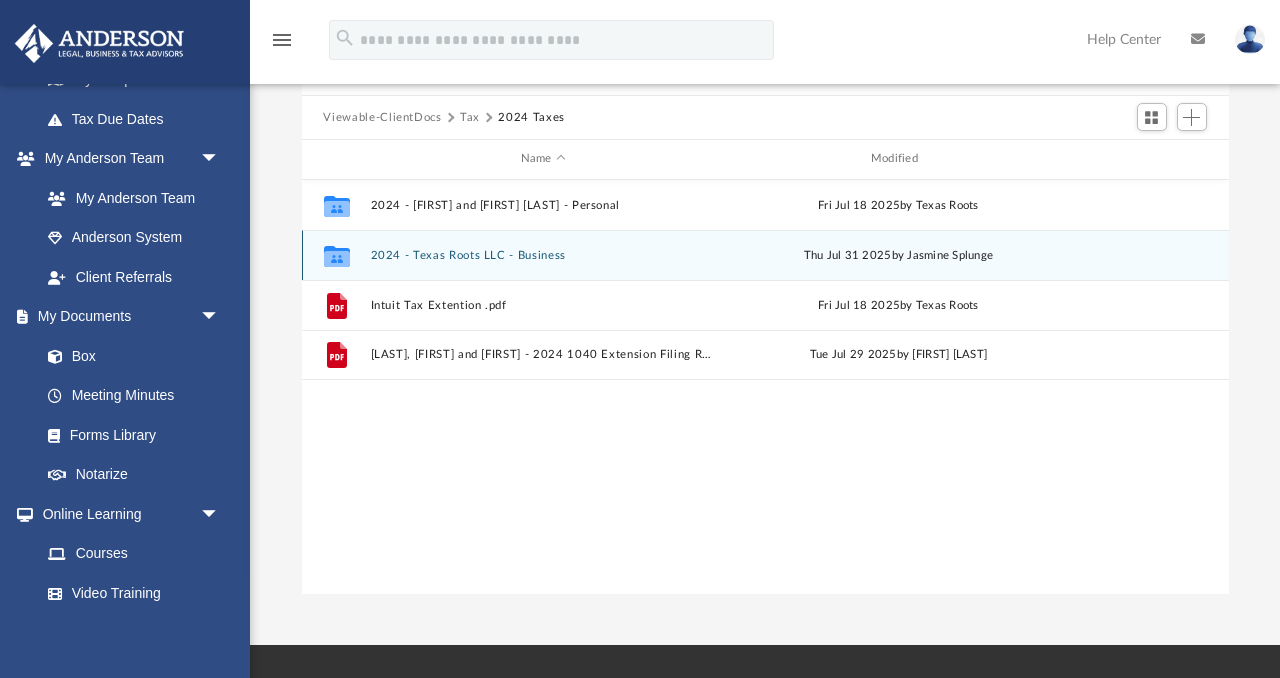 click on "2024 - Texas Roots LLC - Business" at bounding box center (543, 255) 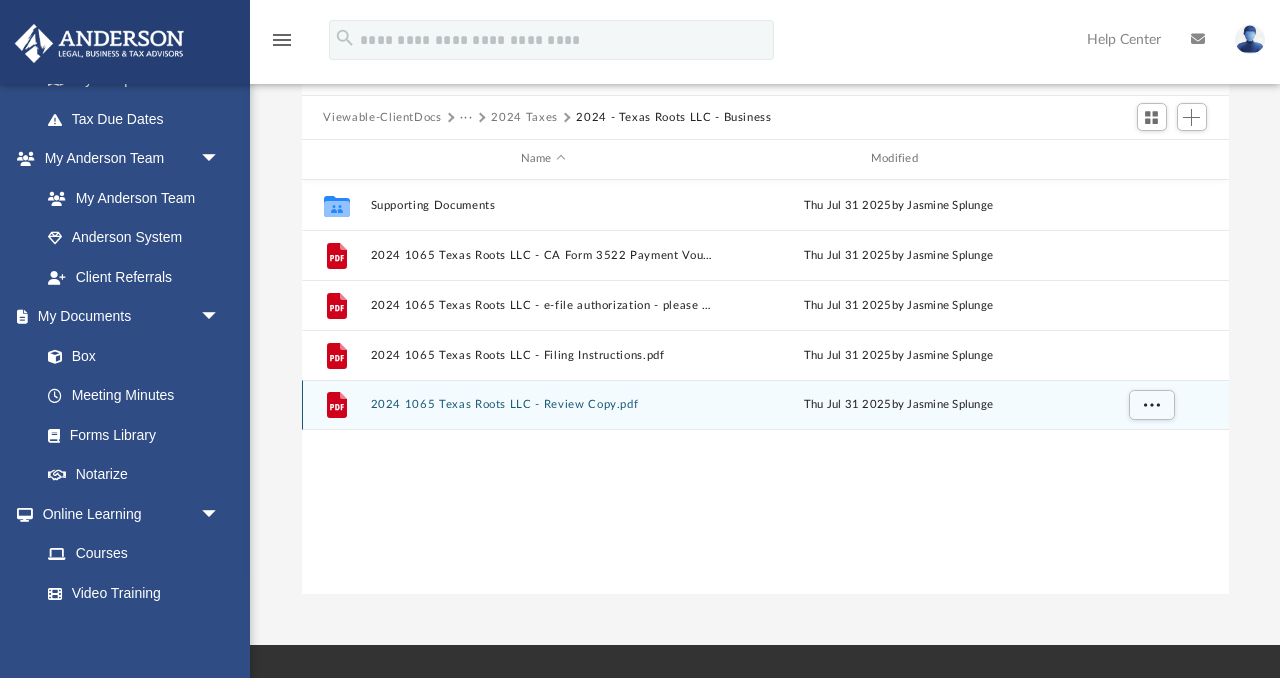 click on "File 2024 1065 Texas Roots LLC - Review Copy.pdf Thu Jul 31 2025  by Jasmine Splunge" at bounding box center [765, 405] 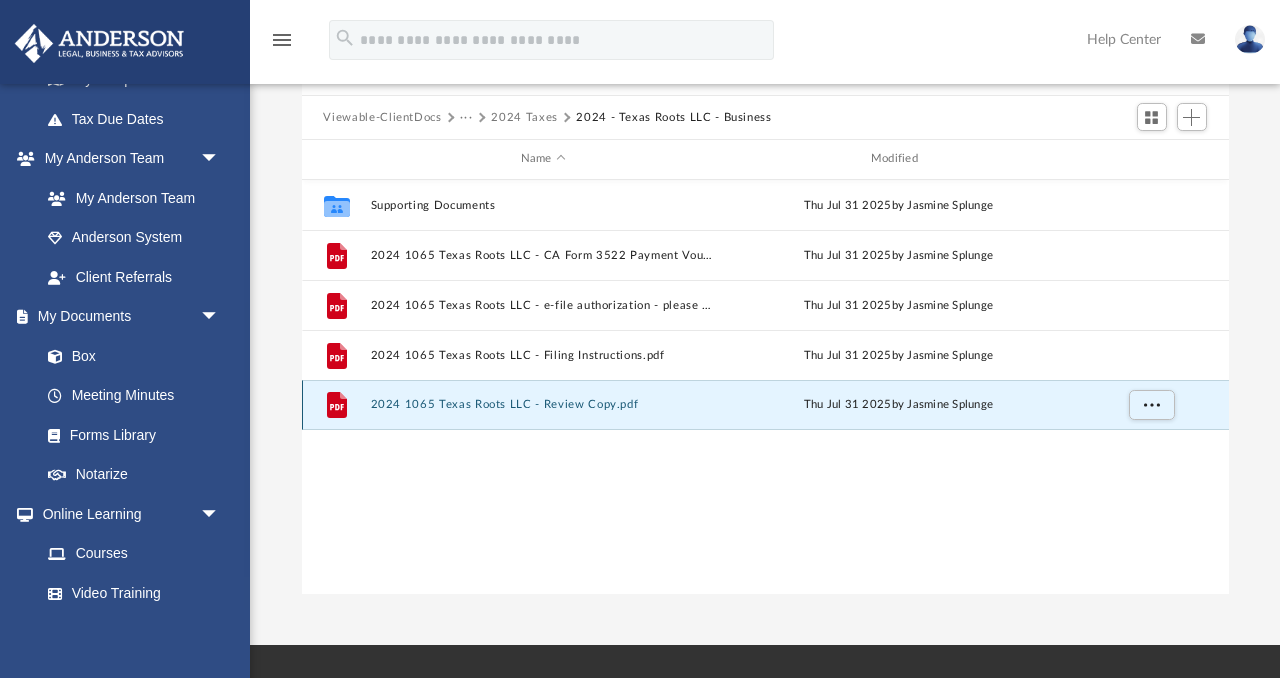 click on "2024 1065 Texas Roots LLC - Review Copy.pdf" at bounding box center [543, 404] 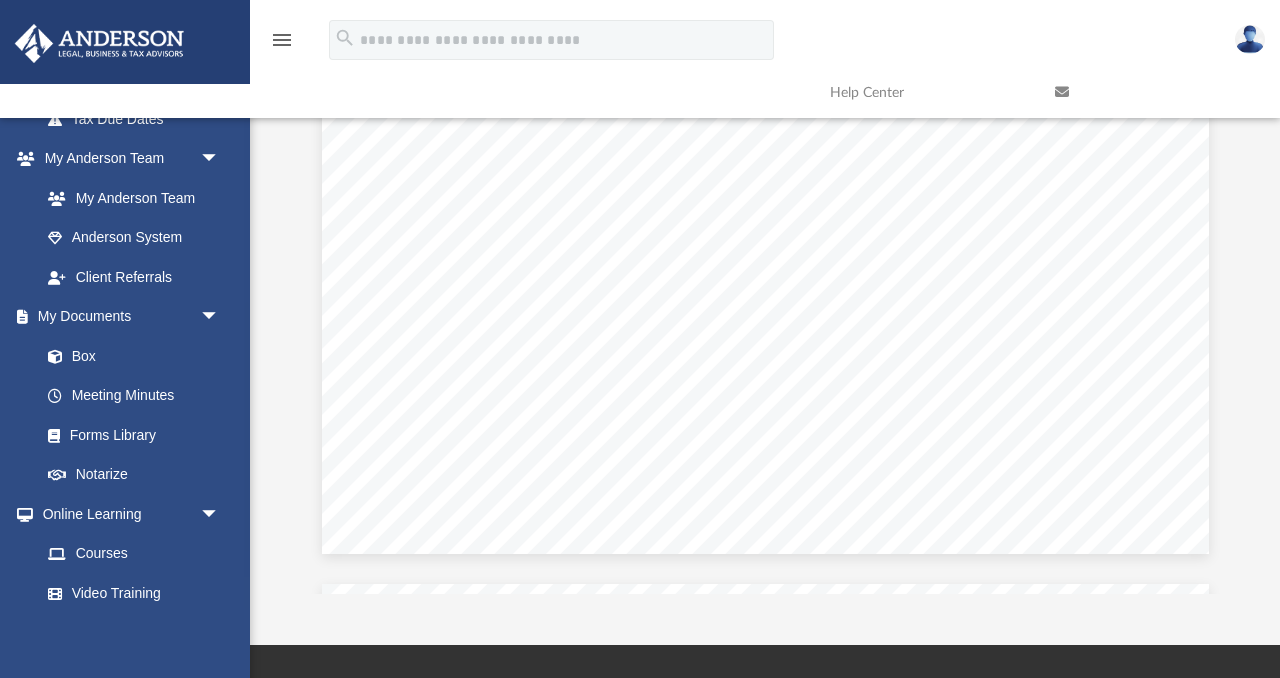 scroll, scrollTop: 43092, scrollLeft: 0, axis: vertical 